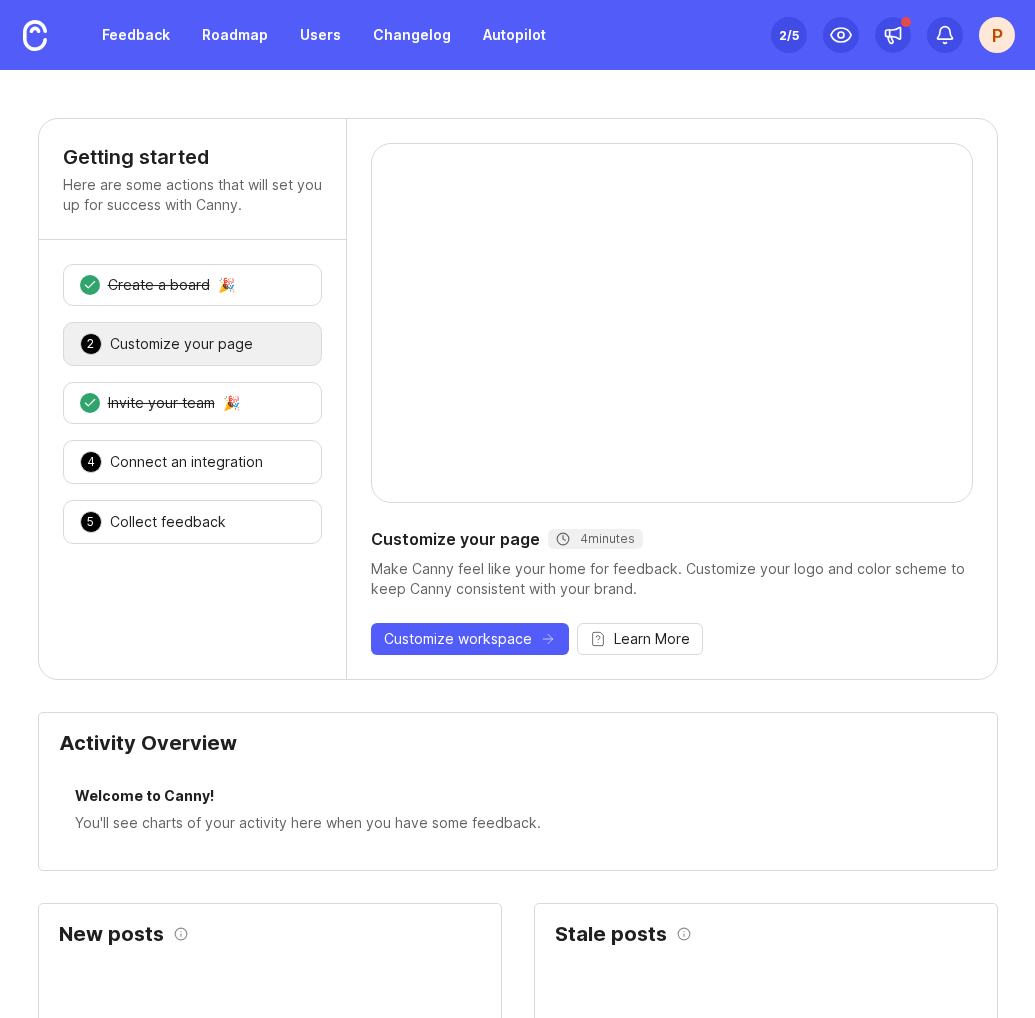 scroll, scrollTop: 0, scrollLeft: 0, axis: both 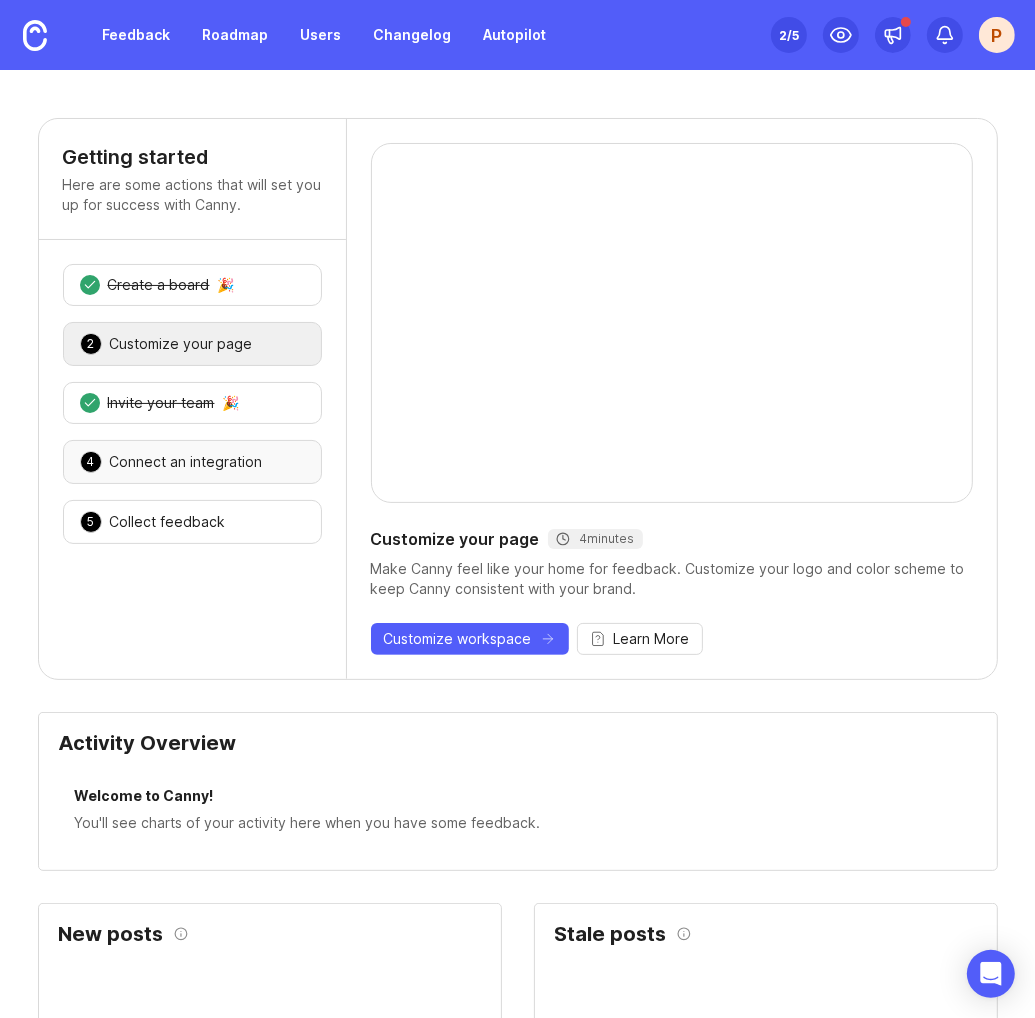 click on "Connect an integration" at bounding box center [186, 462] 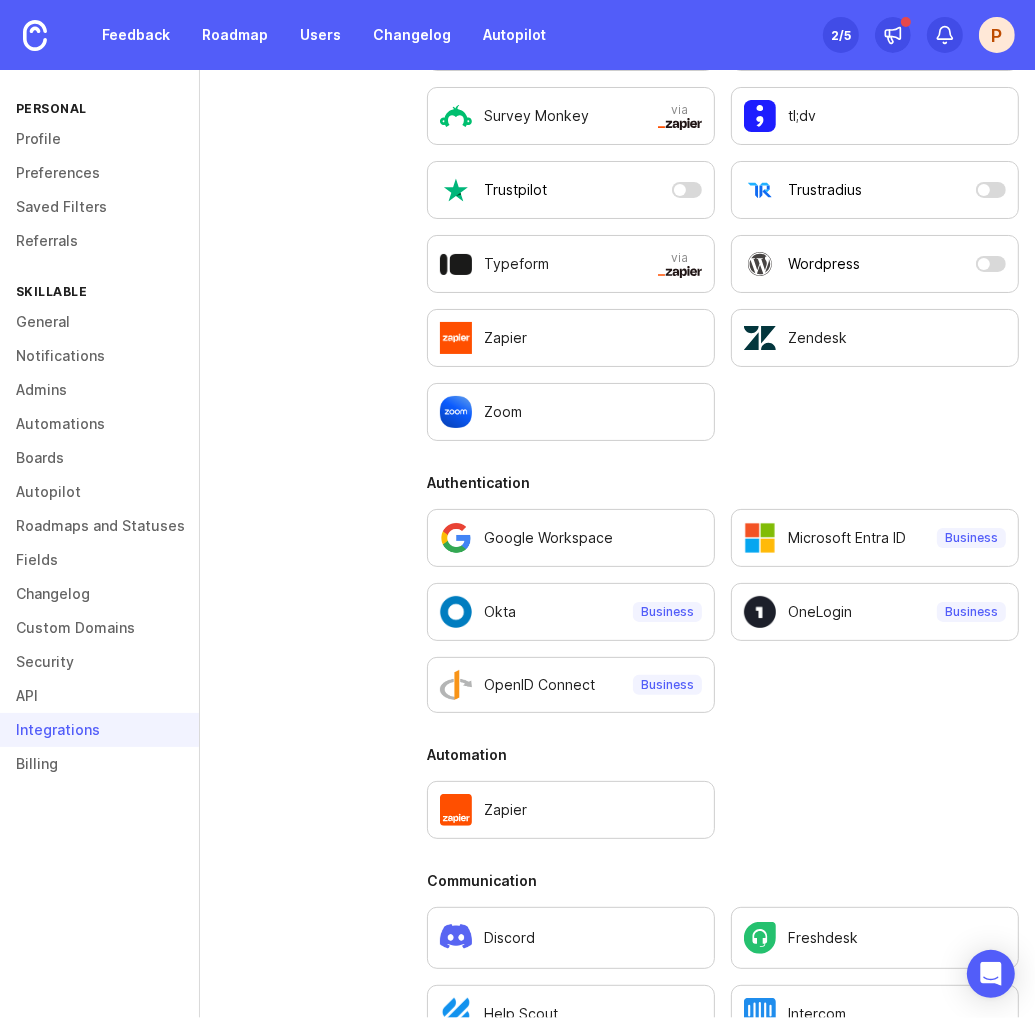 scroll, scrollTop: 689, scrollLeft: 0, axis: vertical 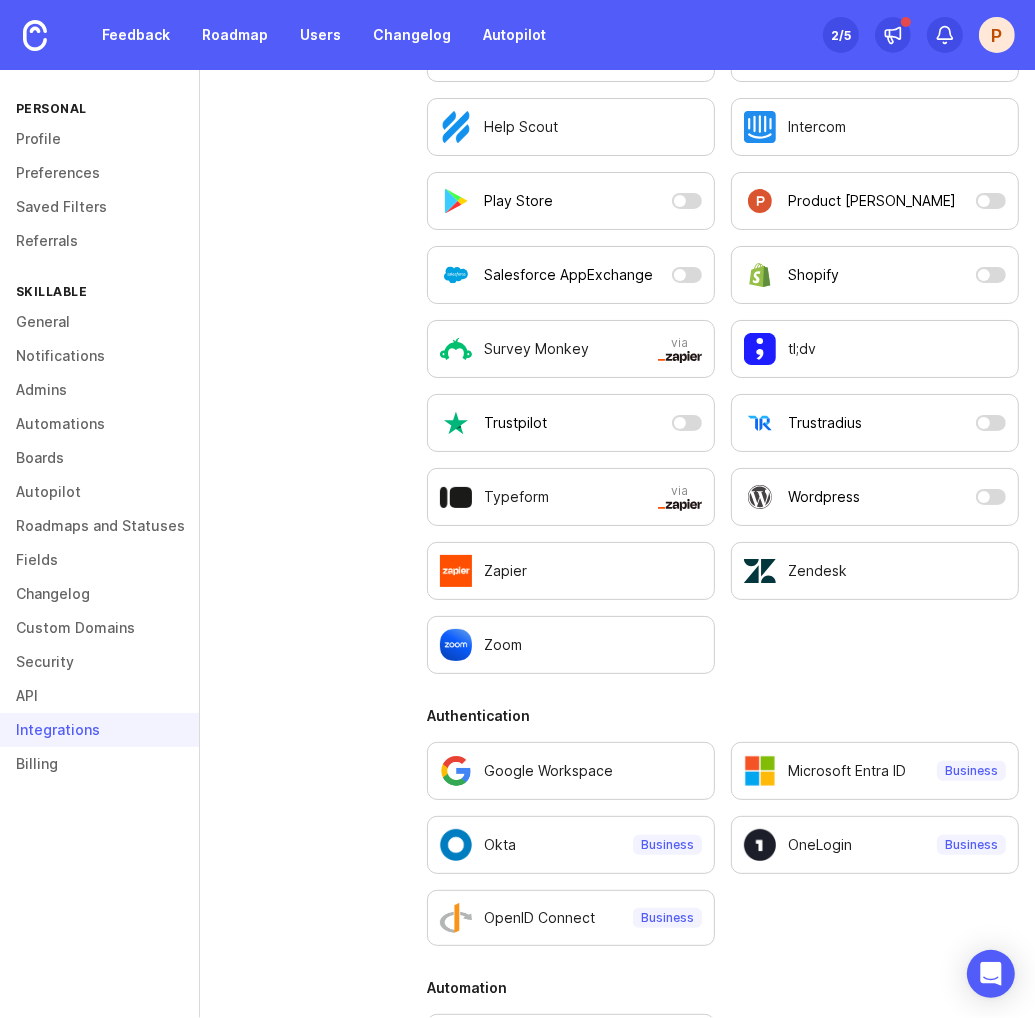 click on "All Integrations Works with Autopilot Feedback Boards Categories All Authentication Automation Communication Data and Enrichment Project Management Sales" at bounding box center [313, 840] 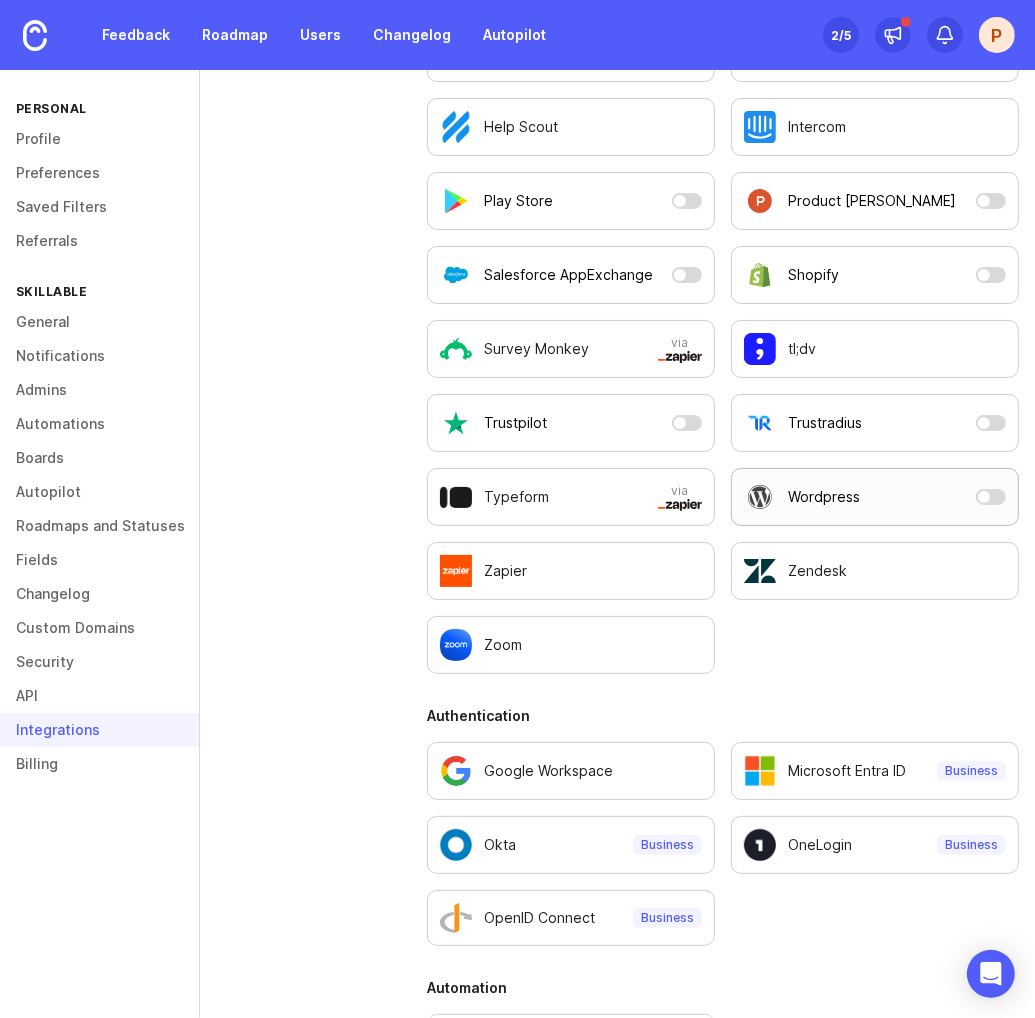 click on "Wordpress" at bounding box center [875, 497] 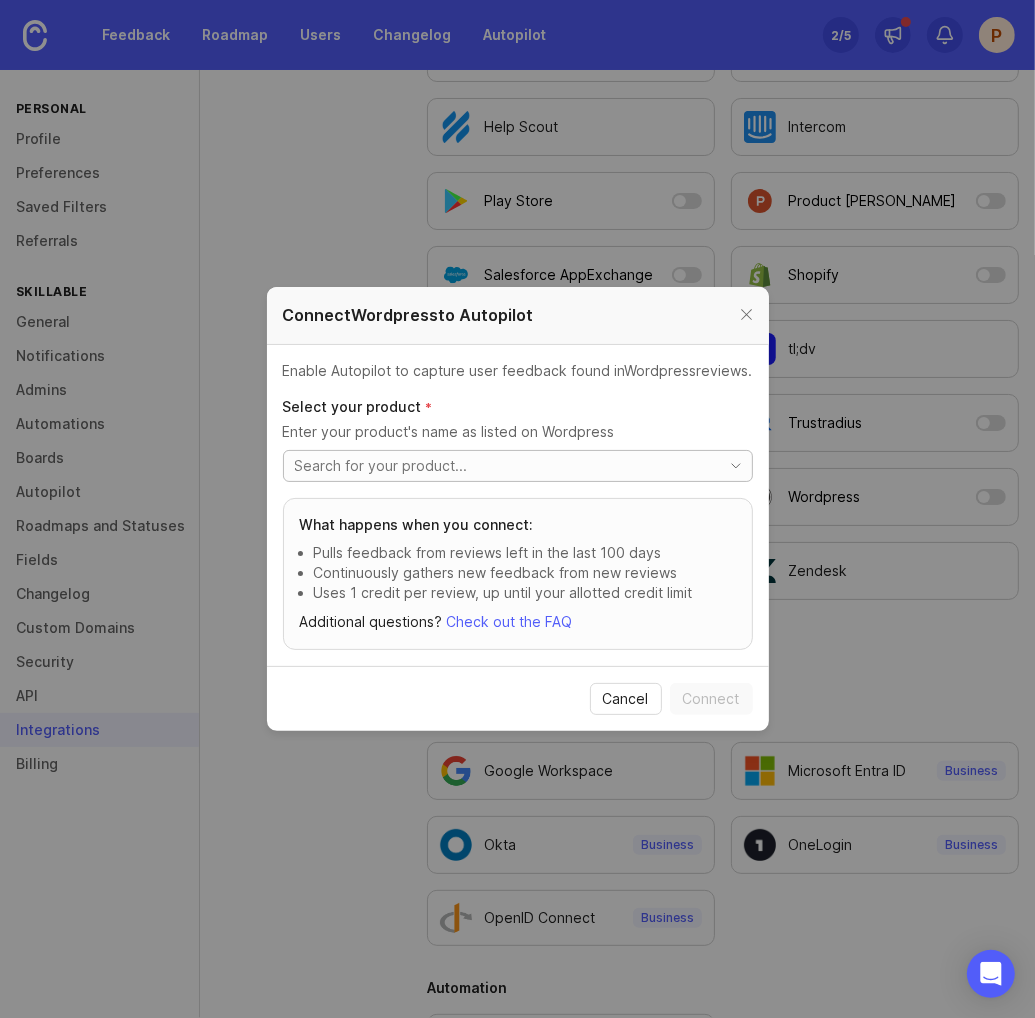 click 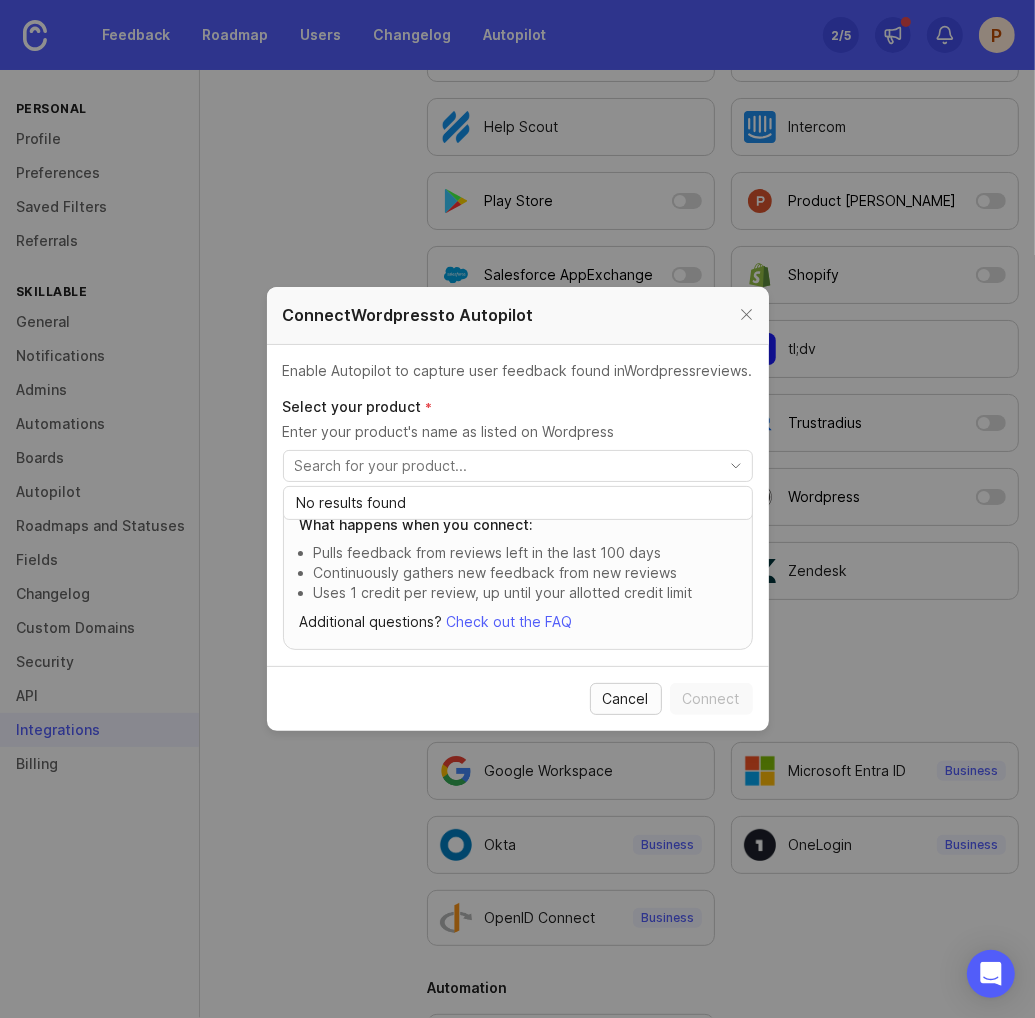 click on "Cancel" at bounding box center (626, 699) 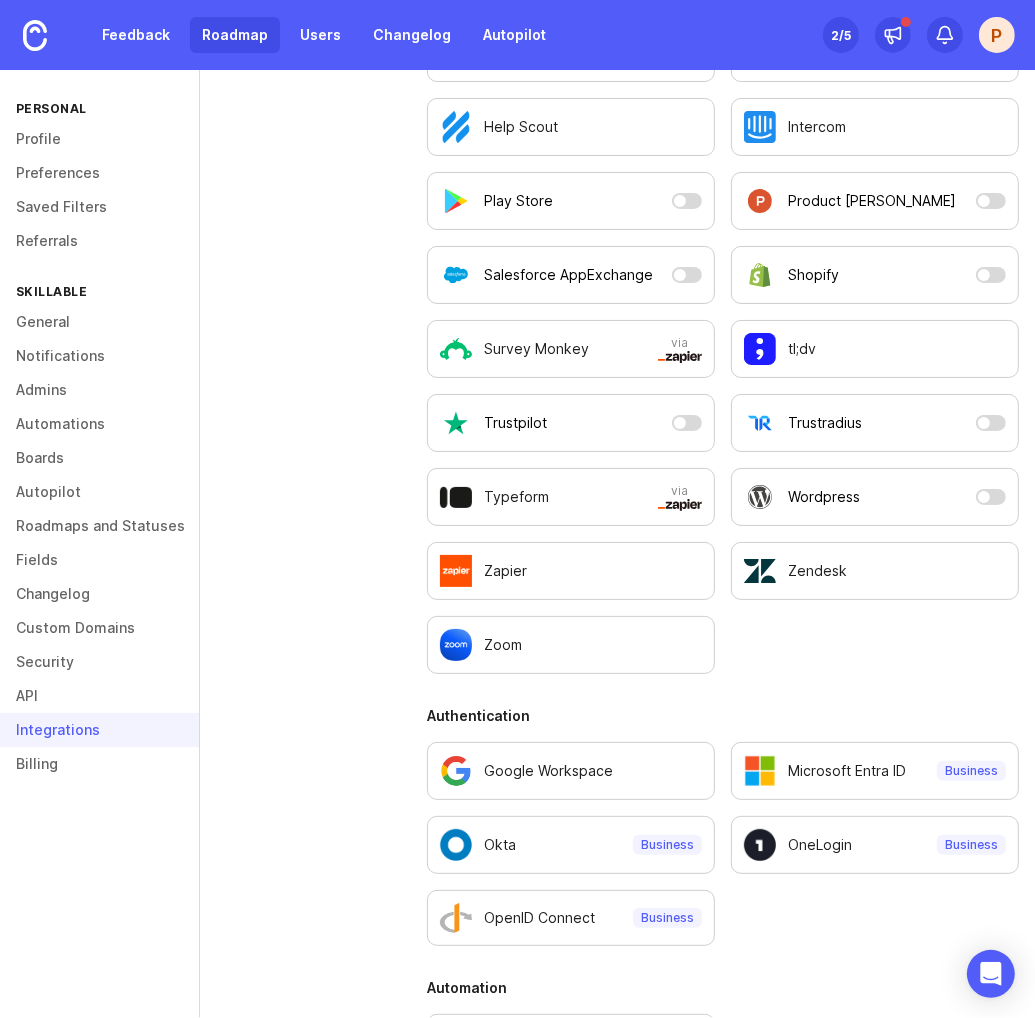 click on "Roadmap" at bounding box center (235, 35) 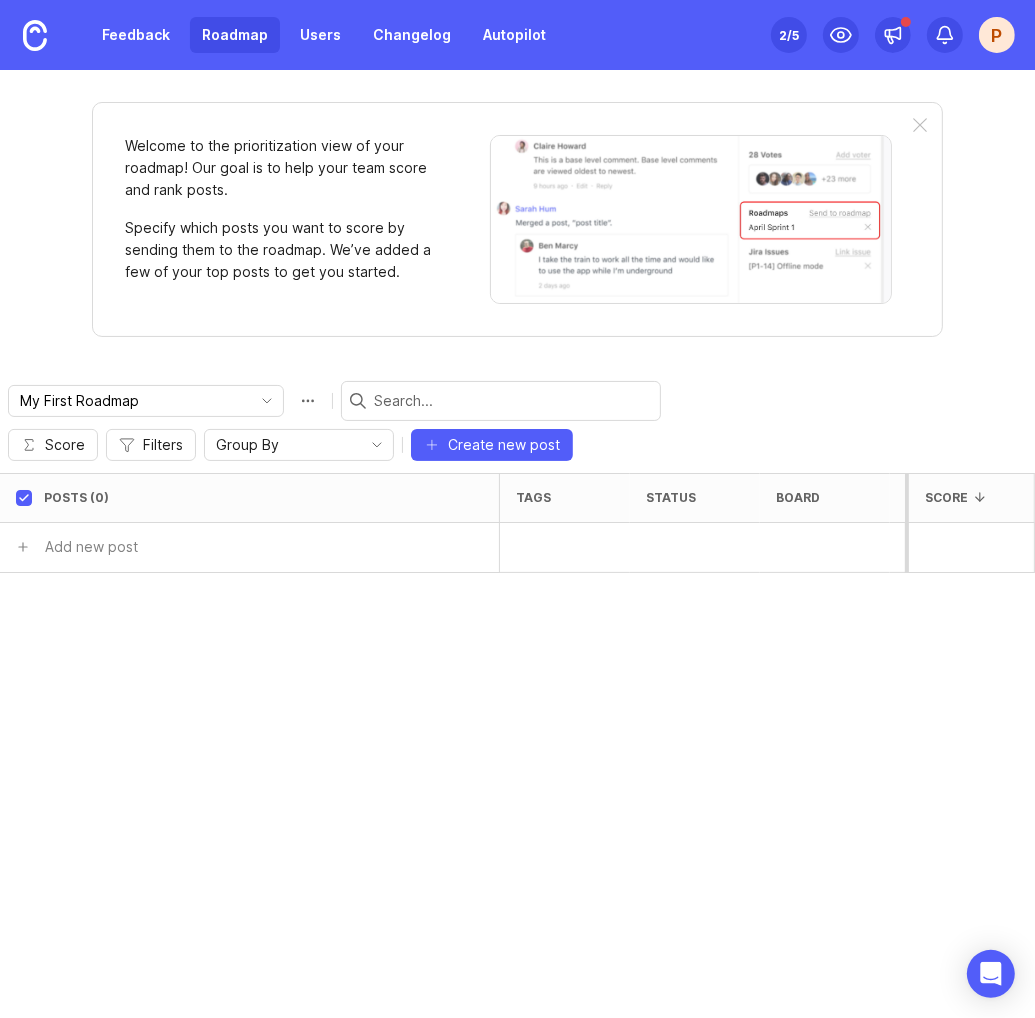 drag, startPoint x: 793, startPoint y: 44, endPoint x: 788, endPoint y: 57, distance: 13.928389 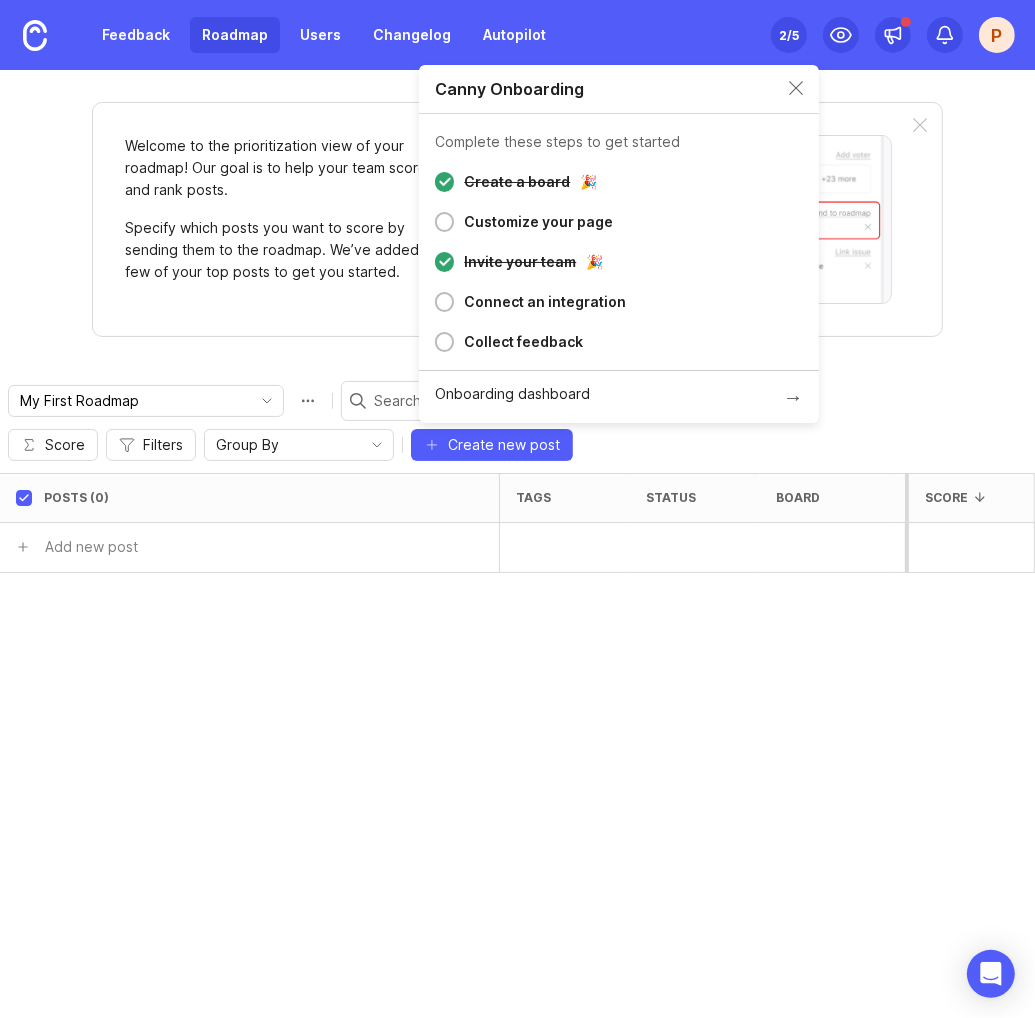 click on "Customize your page" at bounding box center (538, 222) 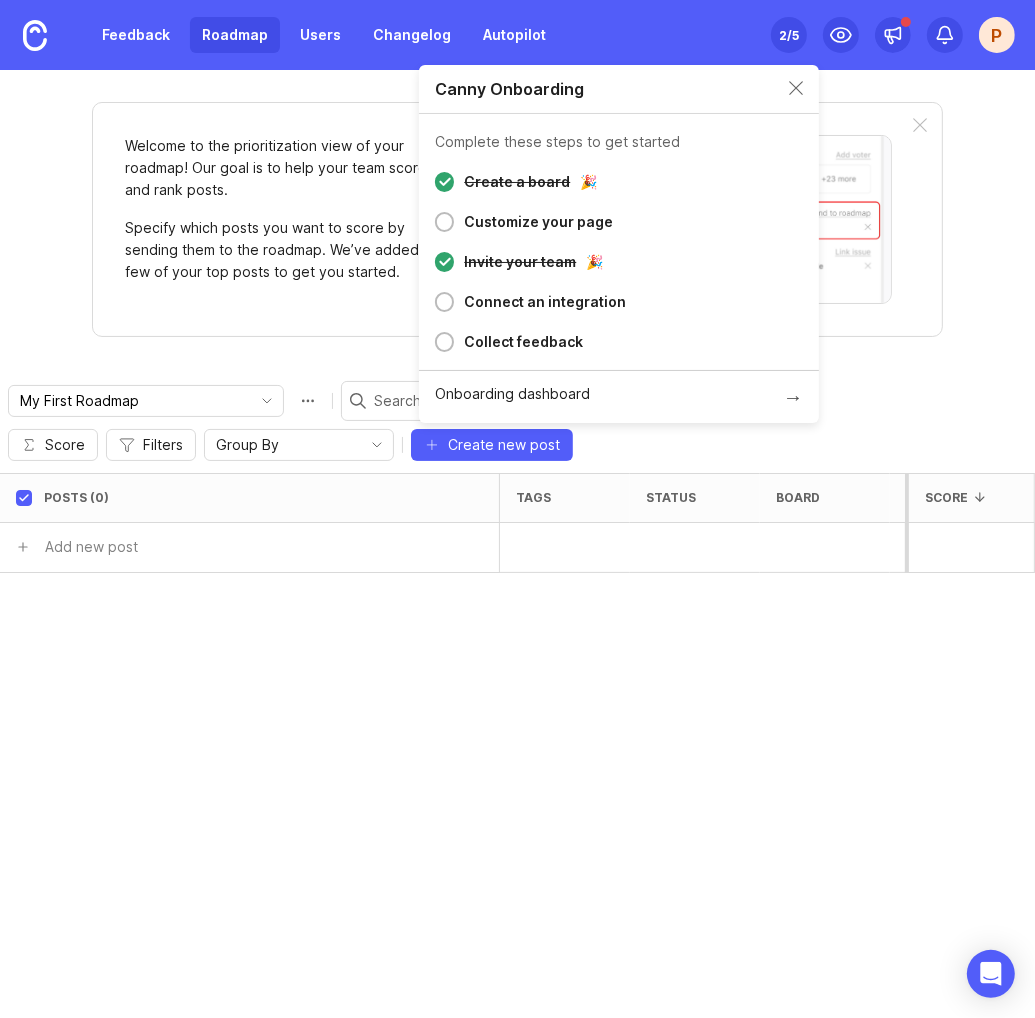 click on "Welcome to the prioritization view of your roadmap! Our goal is to help your team score and rank posts. Specify which posts you want to score by sending them to the roadmap. We’ve added a few of your top posts to get you started." at bounding box center [282, 219] 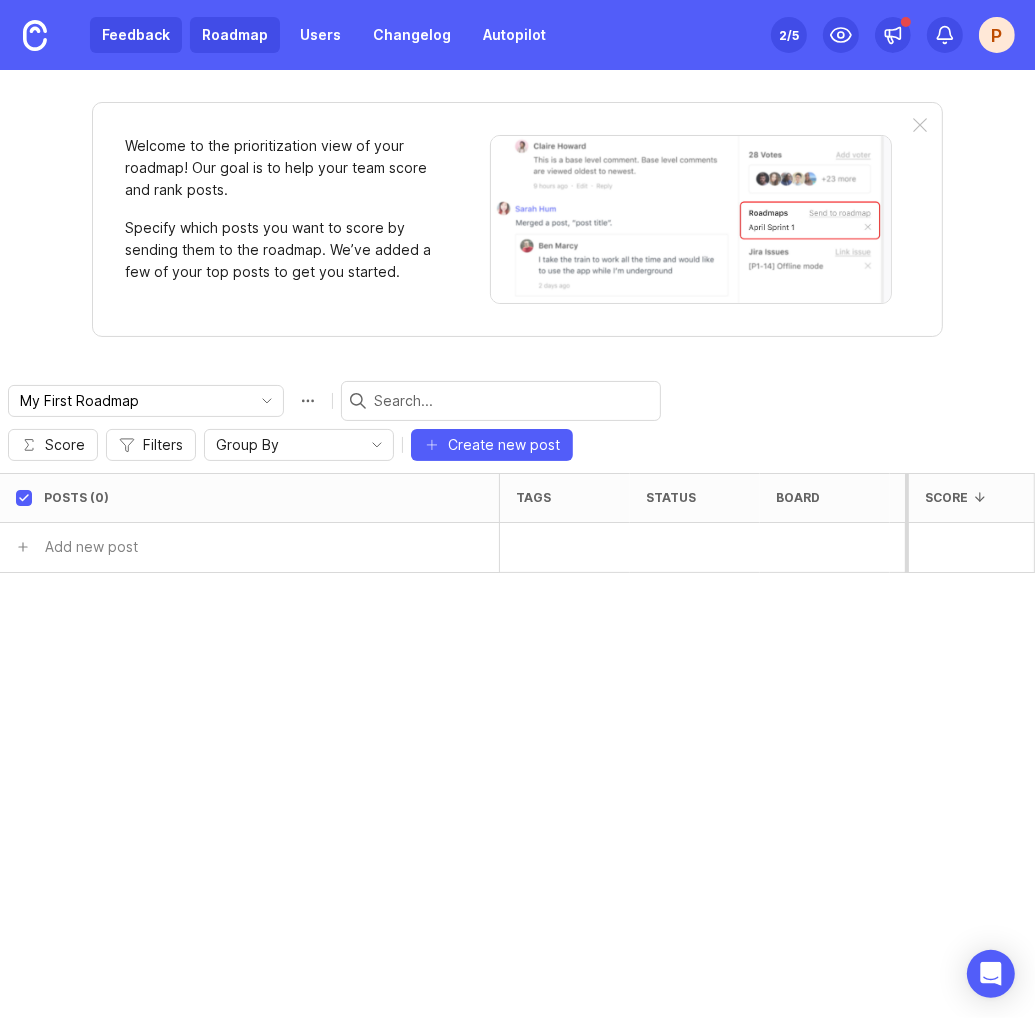 click on "Feedback" at bounding box center [136, 35] 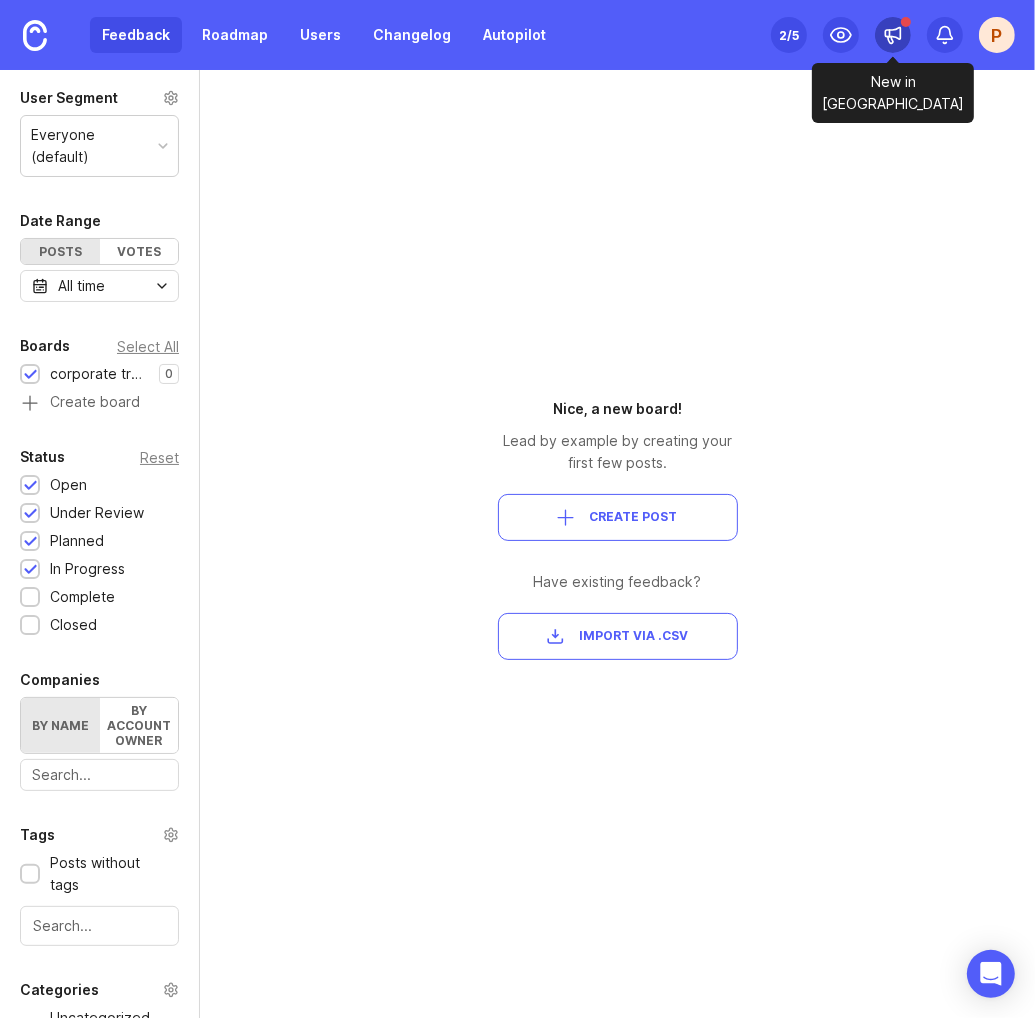 click at bounding box center (893, 35) 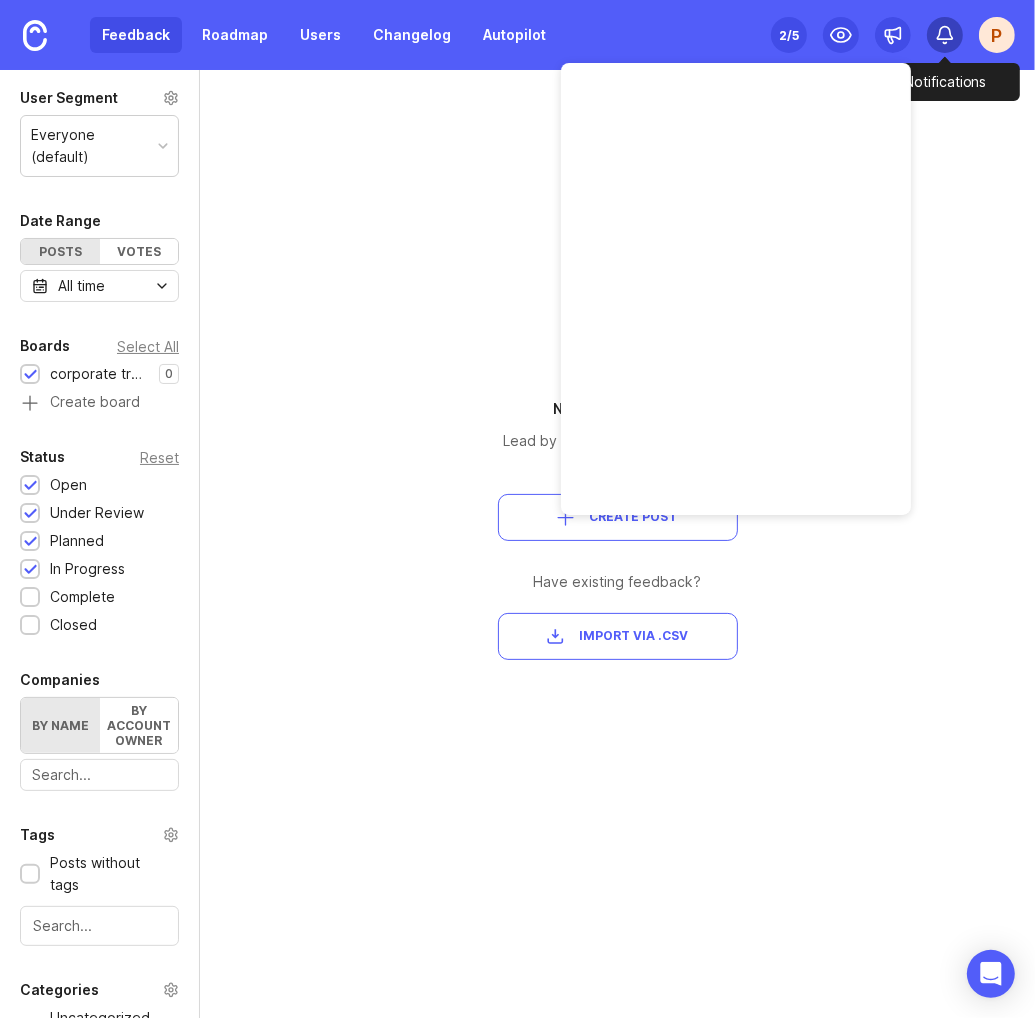 click 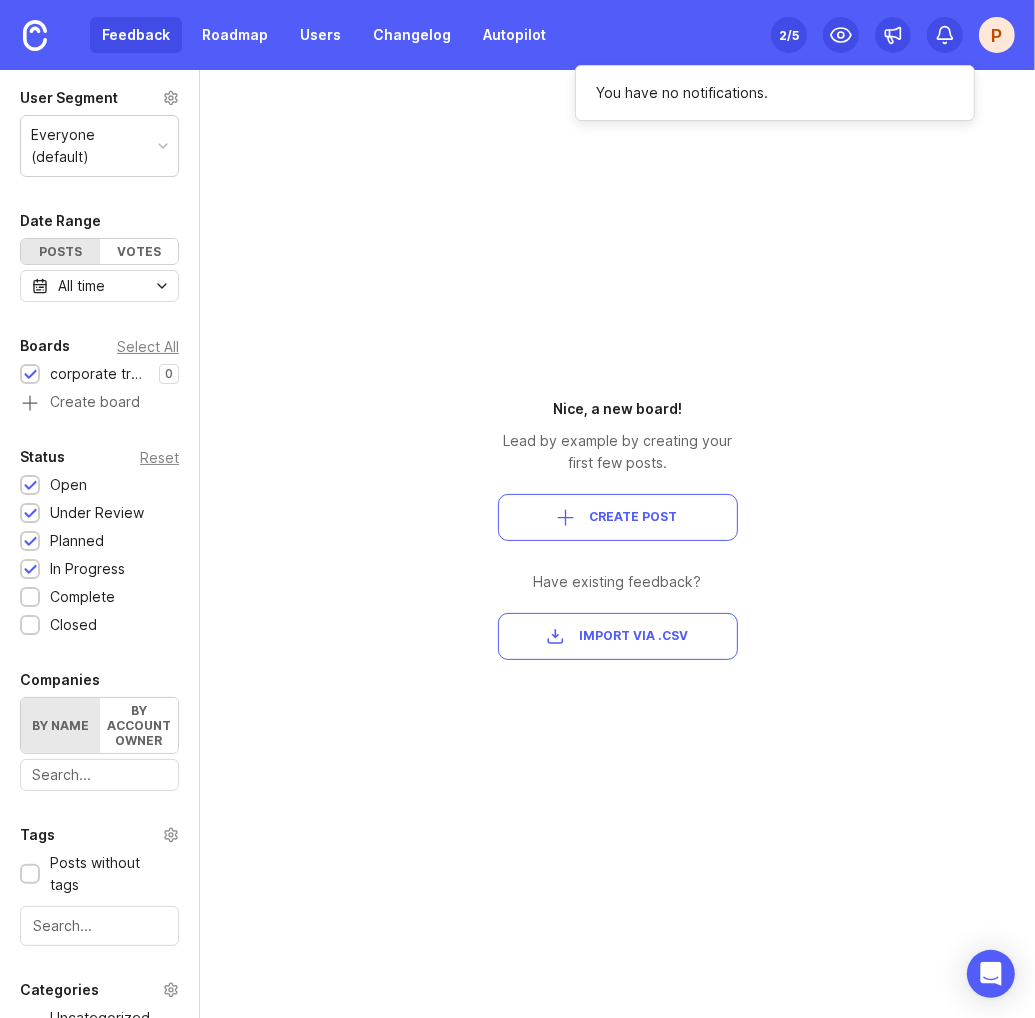 click on "p" at bounding box center [997, 35] 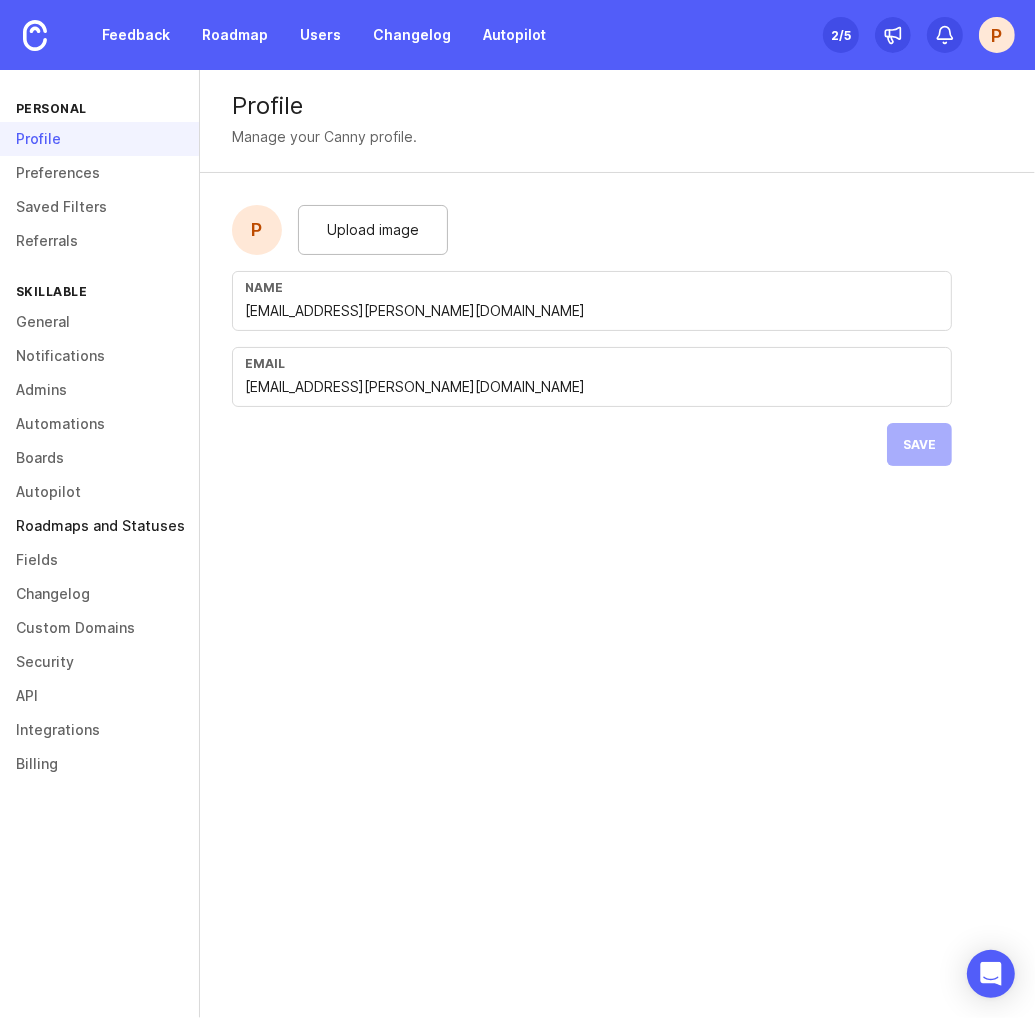 click on "Roadmaps and Statuses" at bounding box center [99, 526] 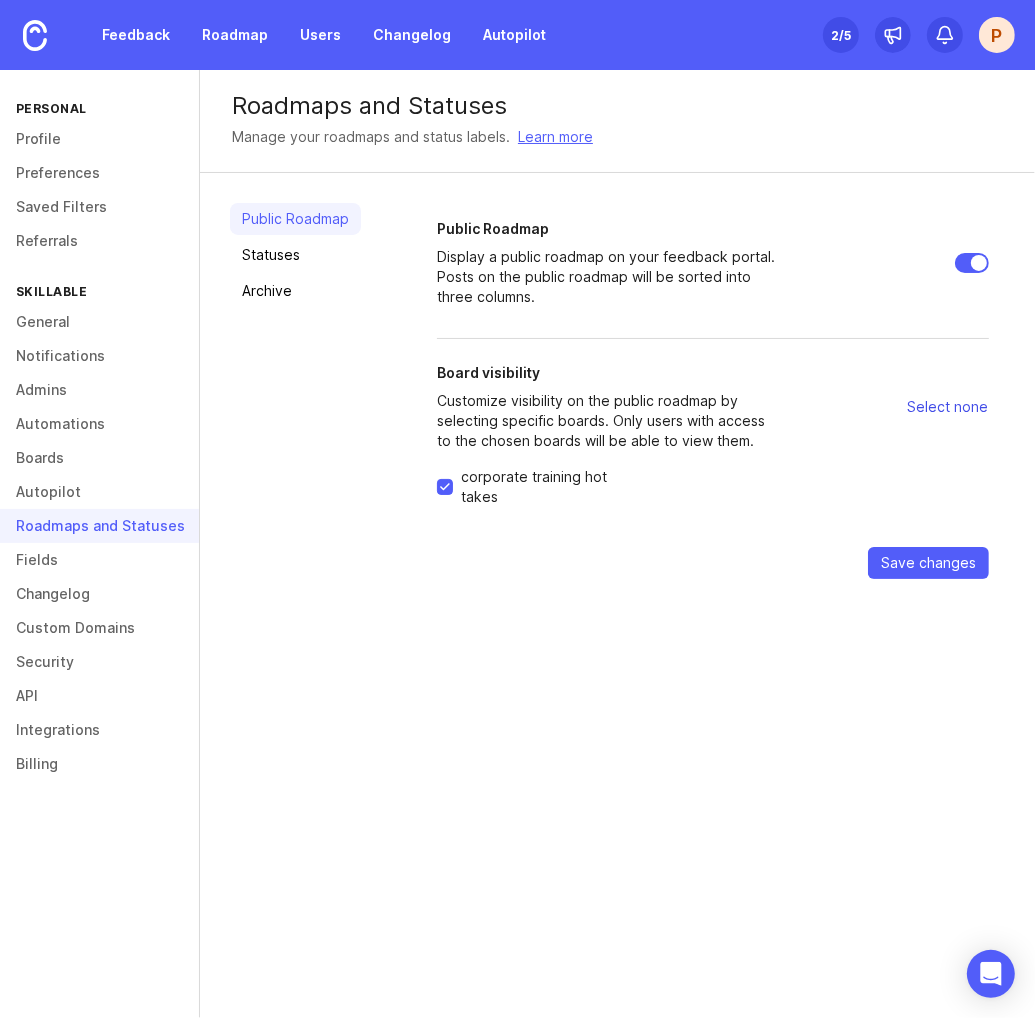 click on "Select none" at bounding box center (947, 407) 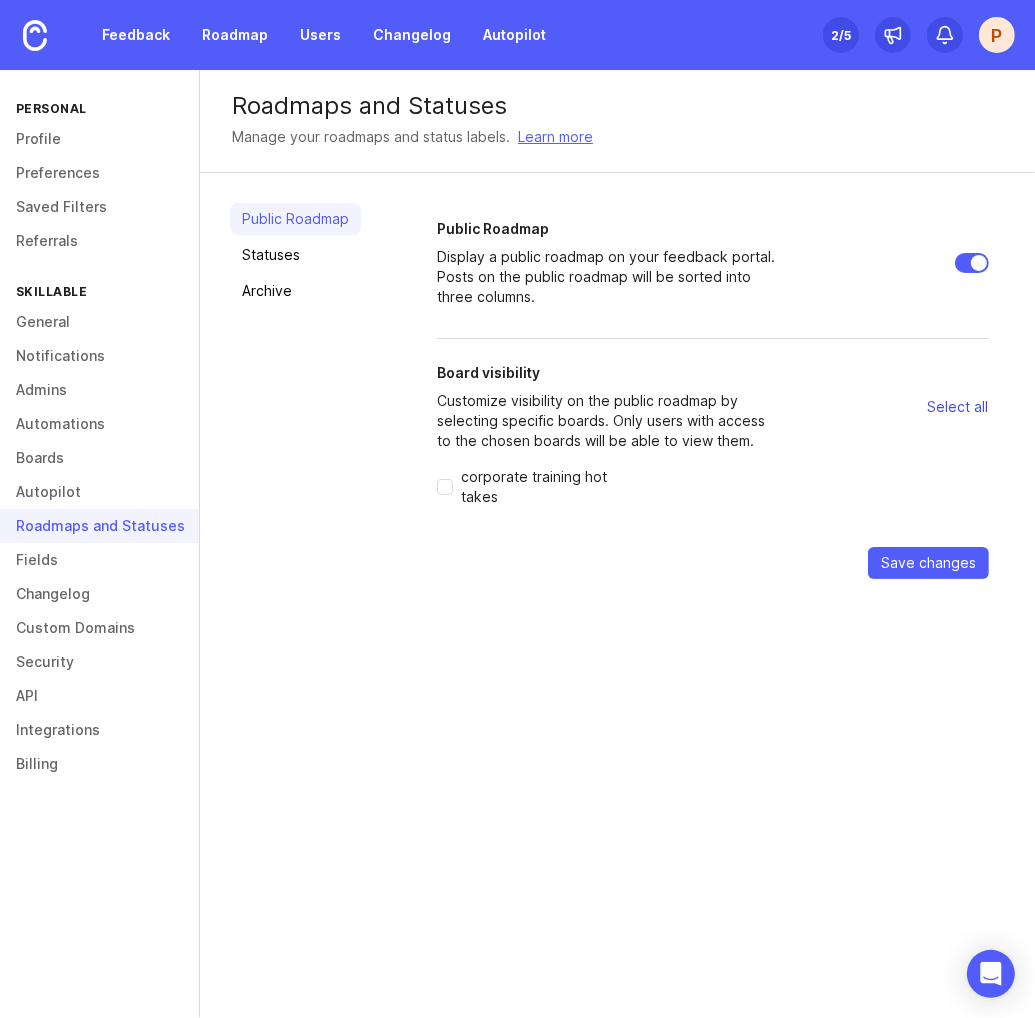 click on "Select all" at bounding box center (957, 407) 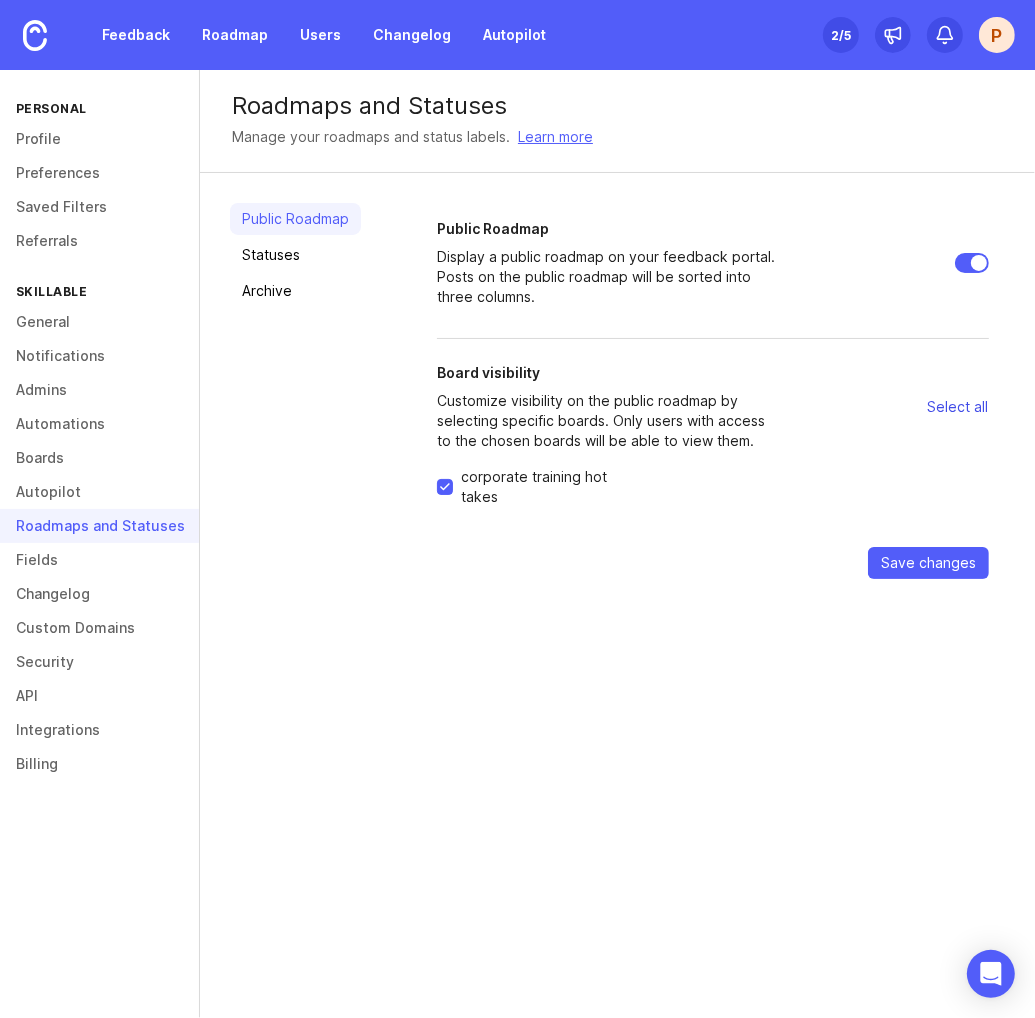 checkbox on "true" 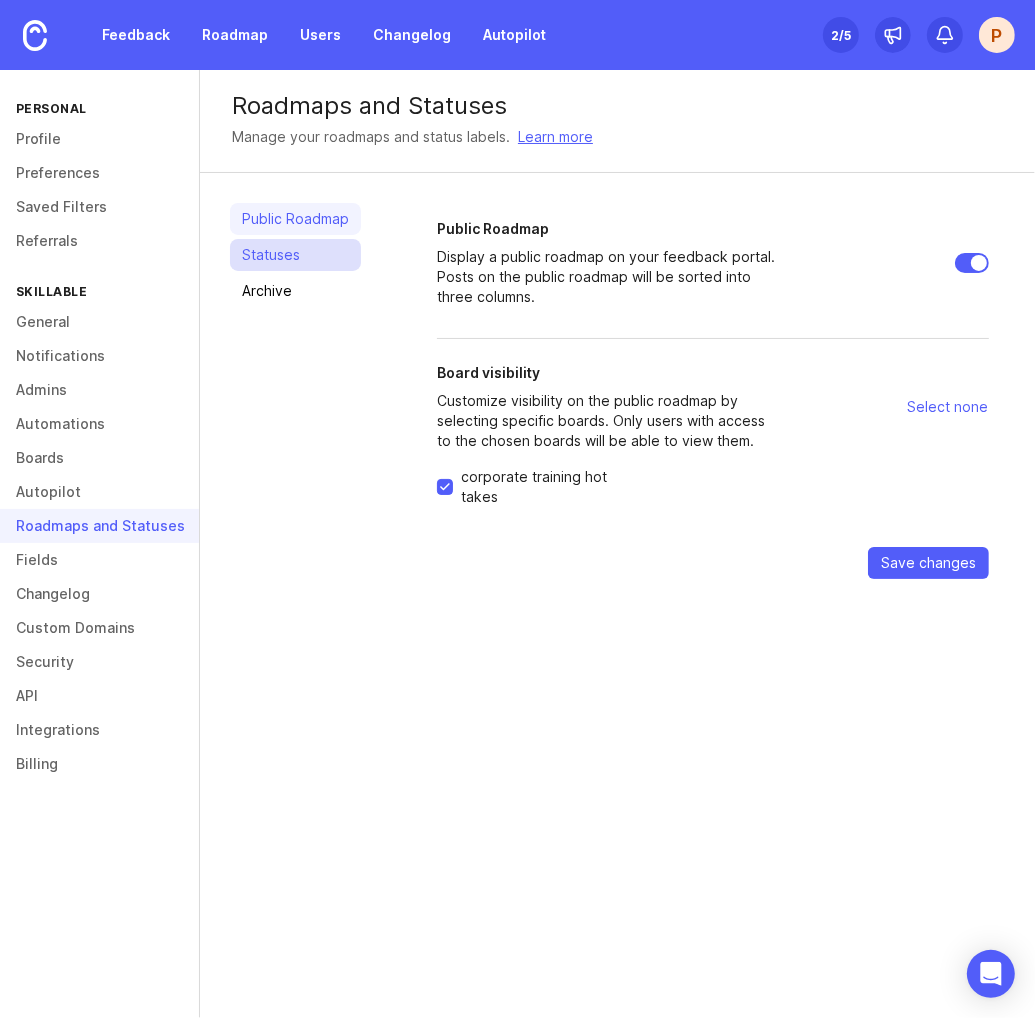 click on "Statuses" at bounding box center [295, 255] 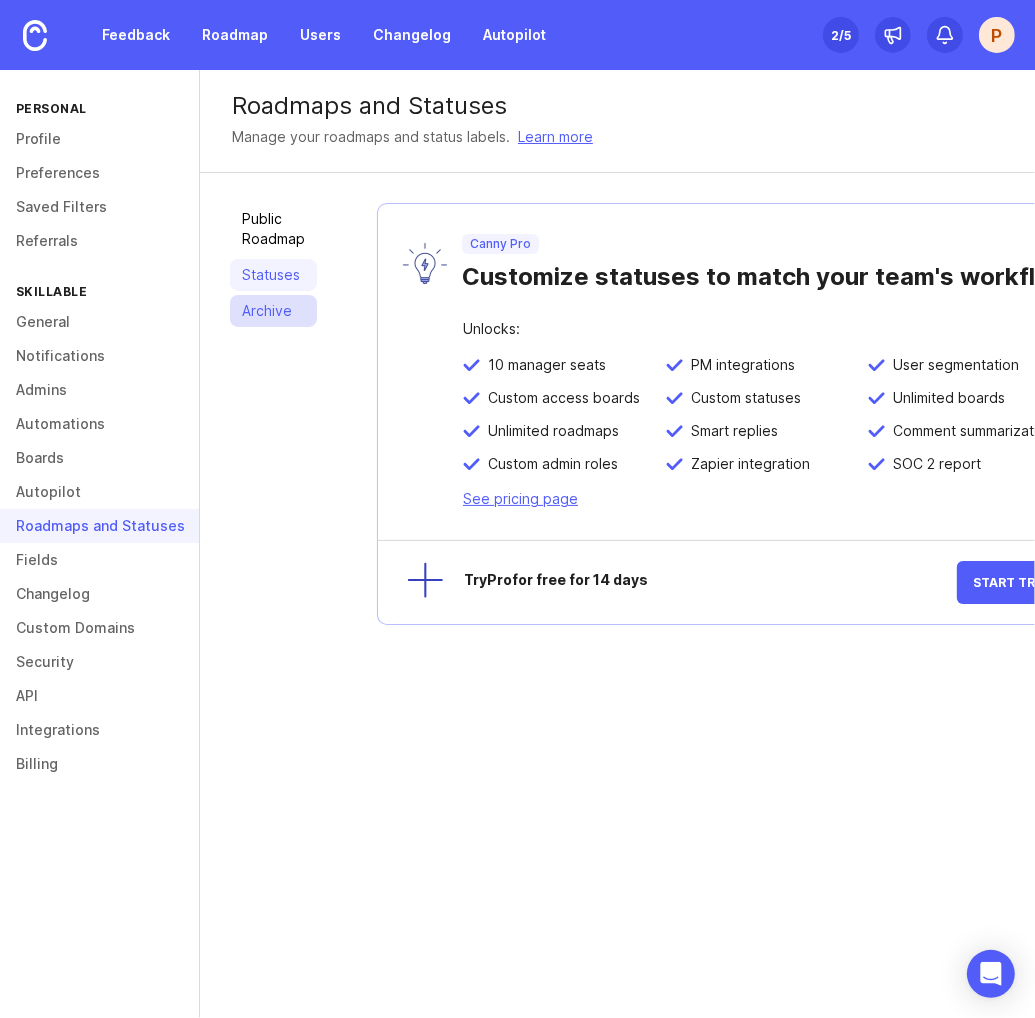 click on "Archive" at bounding box center [273, 311] 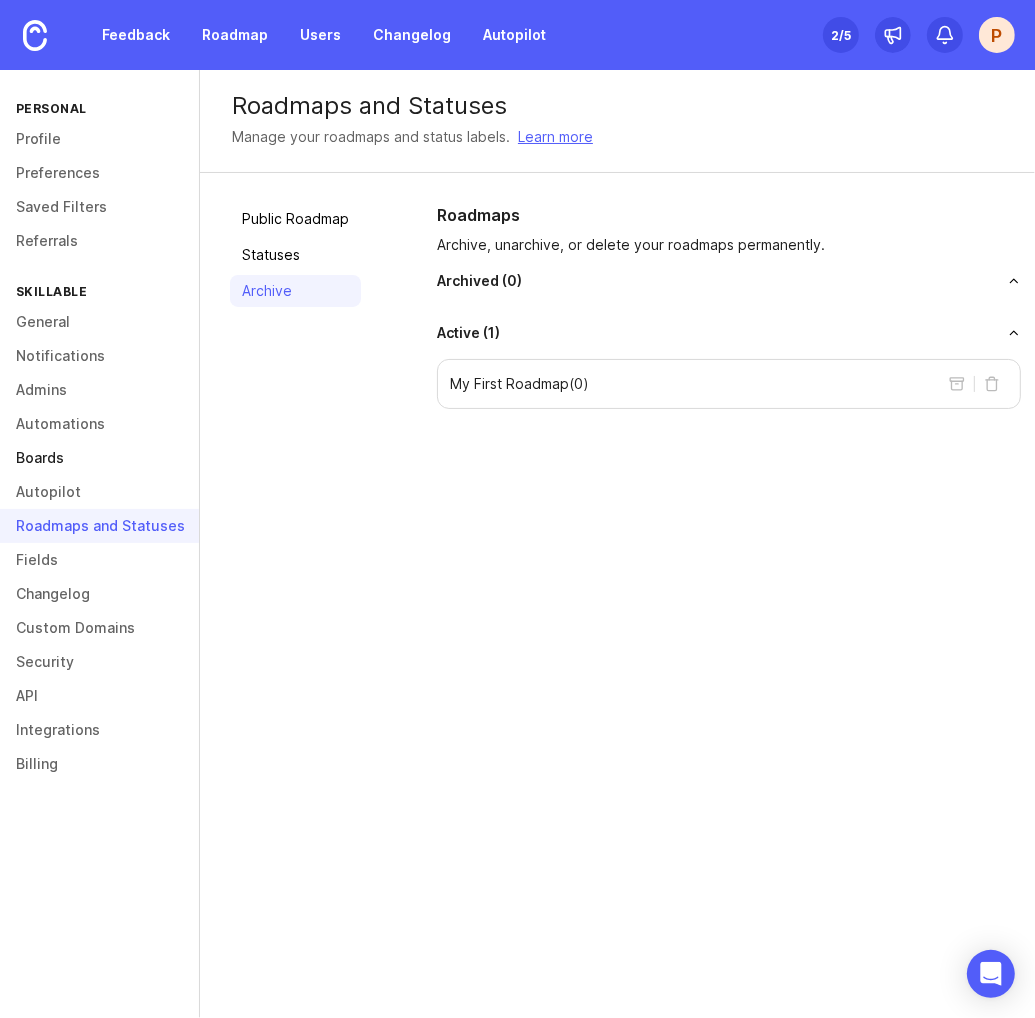 click on "Boards" at bounding box center (99, 458) 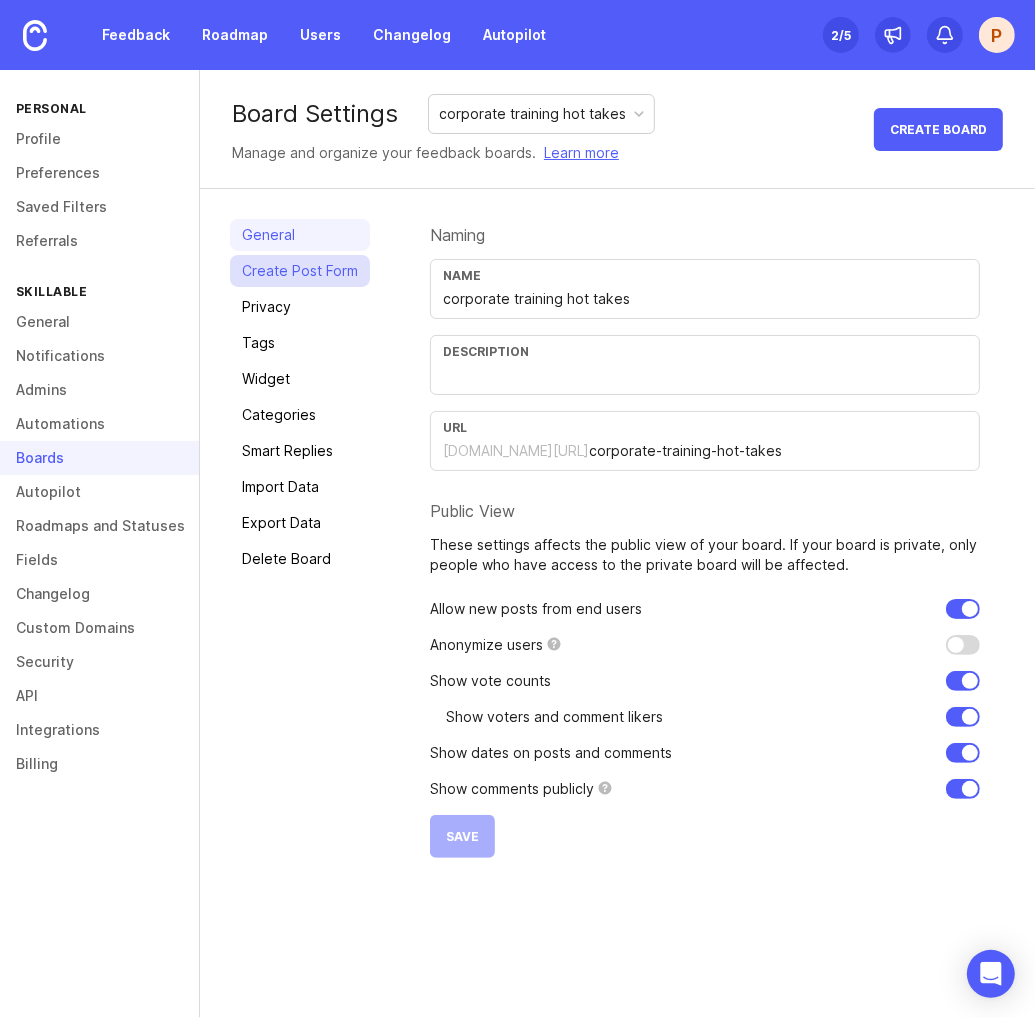 click on "Create Post Form" at bounding box center (300, 271) 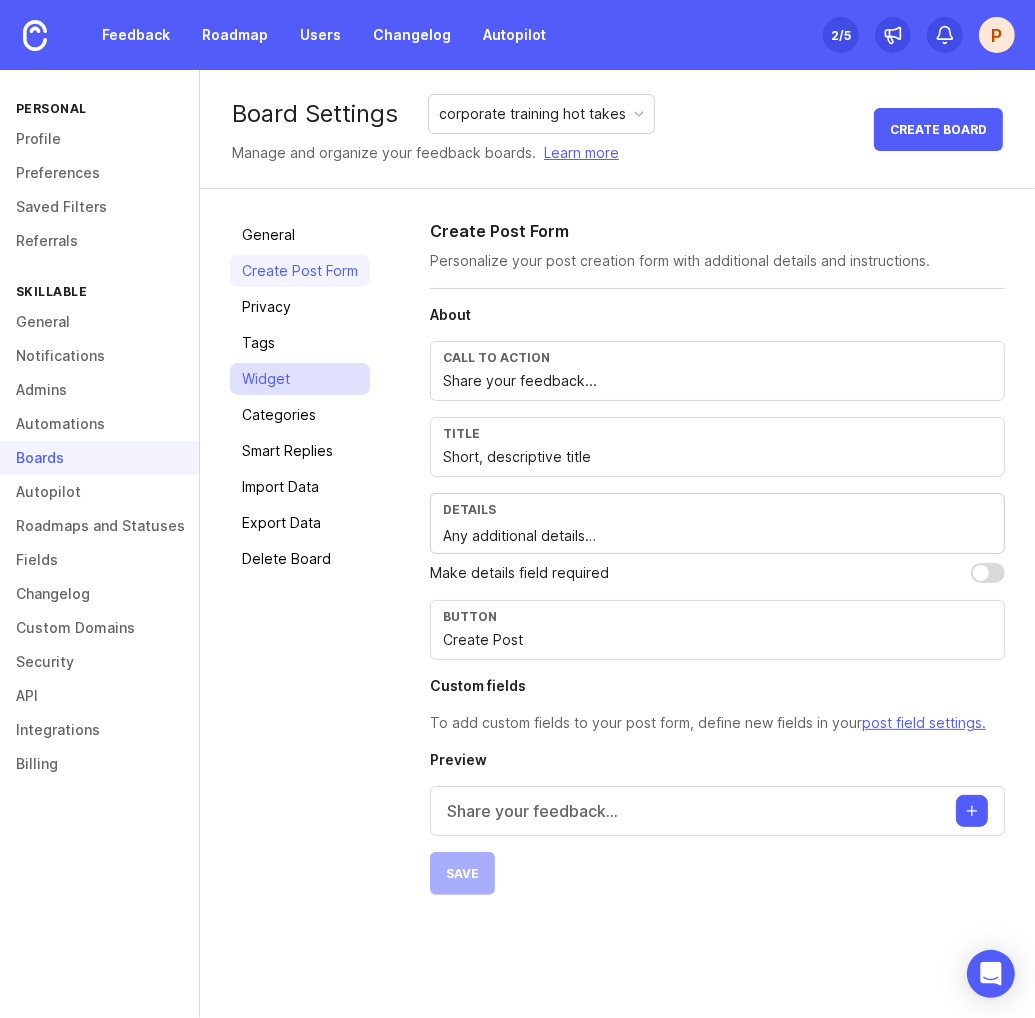 click on "Widget" at bounding box center (300, 379) 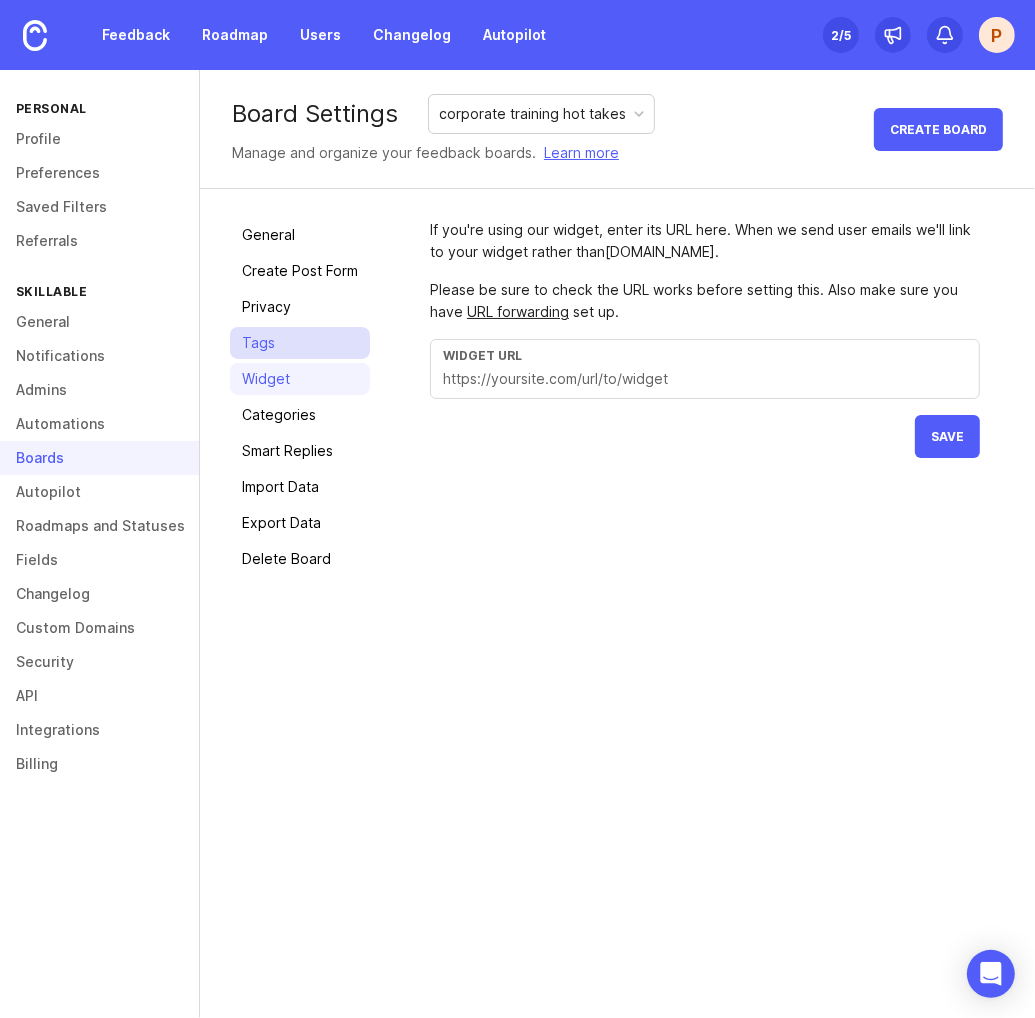 click on "Tags" at bounding box center [300, 343] 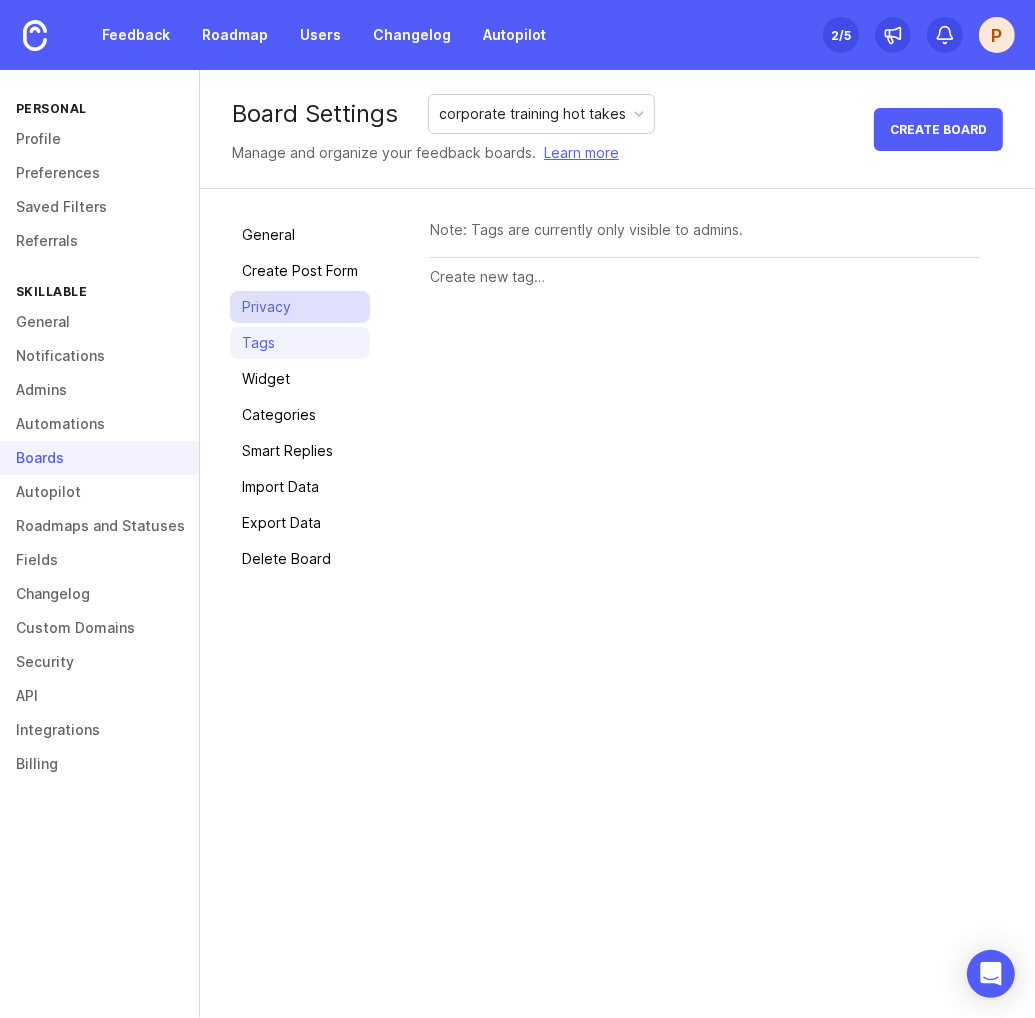 click on "Privacy" at bounding box center (300, 307) 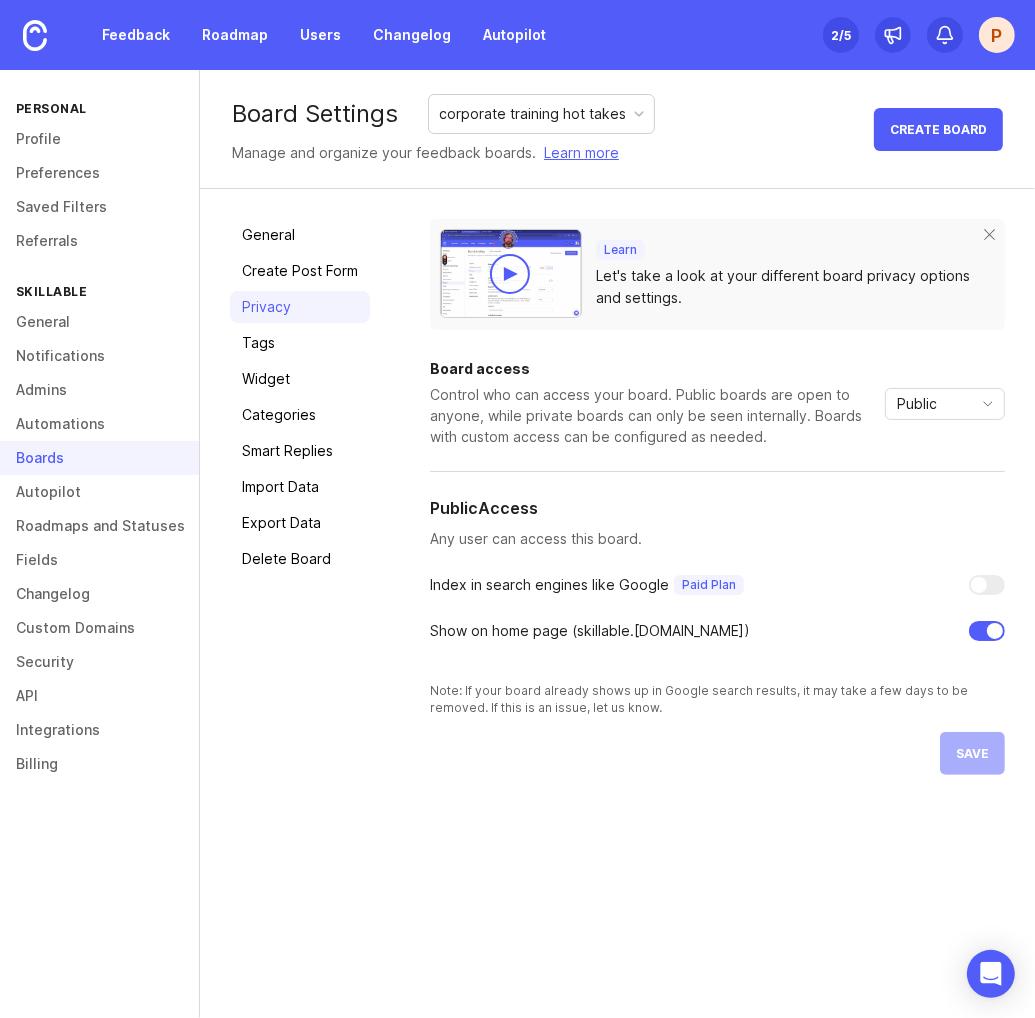 click on "corporate training hot takes" at bounding box center [532, 114] 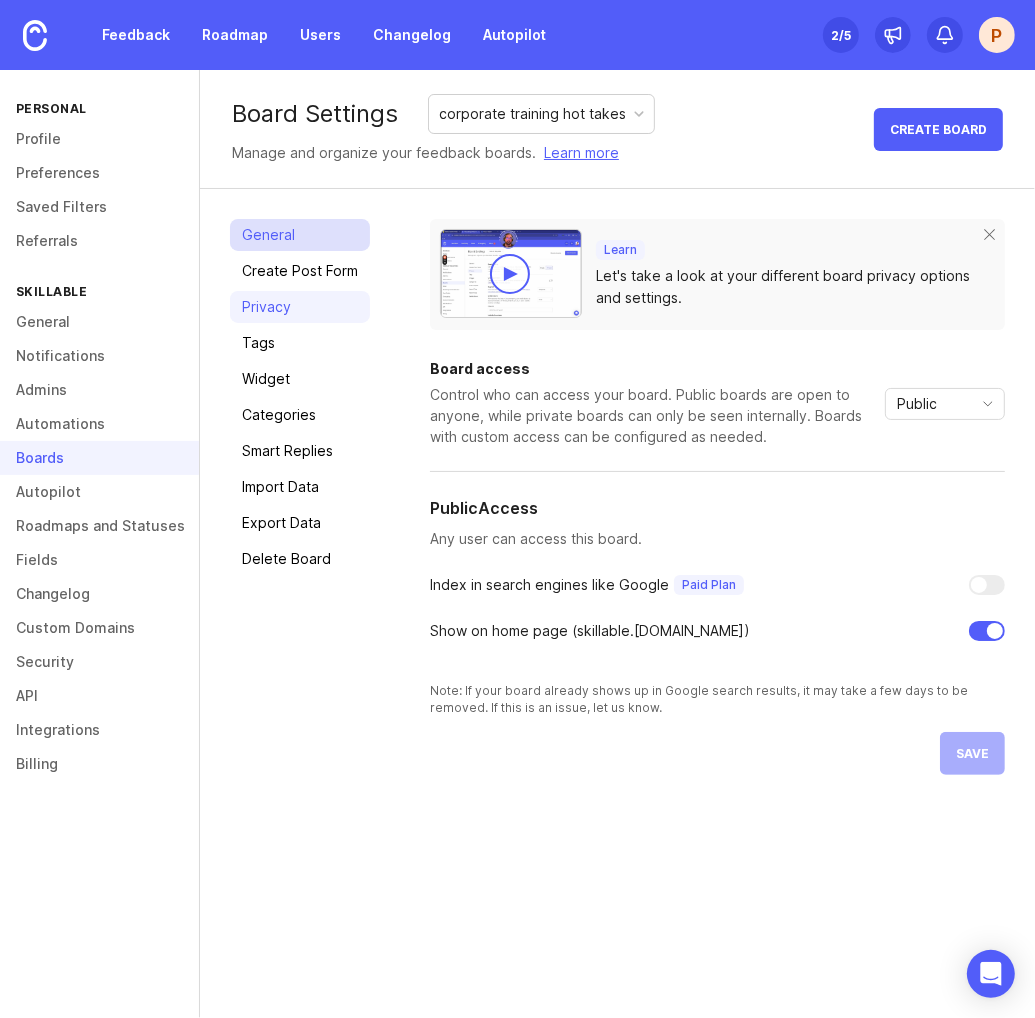 click on "General" at bounding box center (300, 235) 